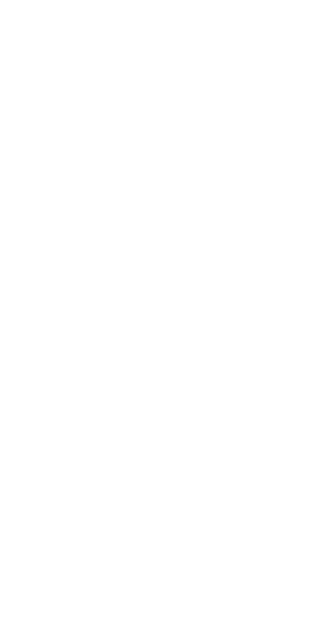 scroll, scrollTop: 0, scrollLeft: 0, axis: both 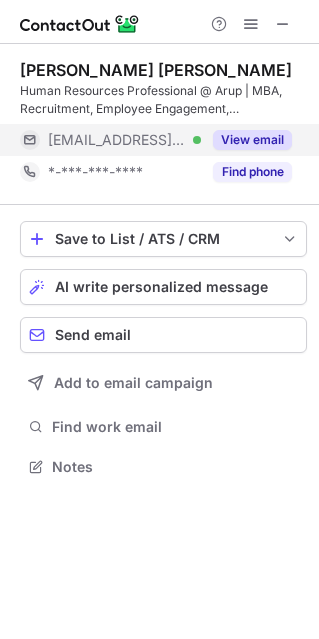 click on "View email" at bounding box center (252, 140) 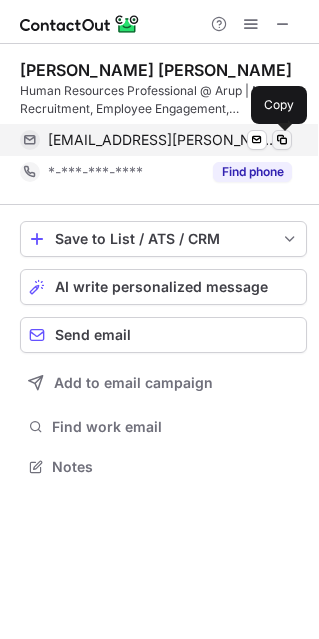 click at bounding box center [282, 140] 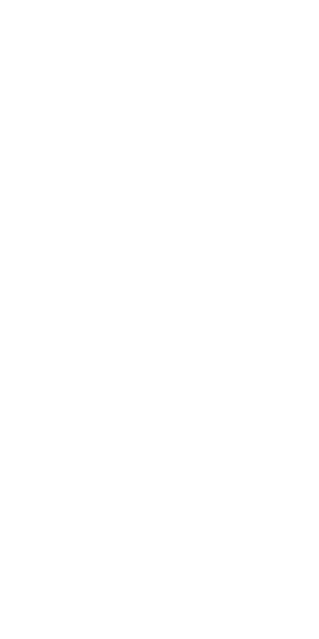 scroll, scrollTop: 0, scrollLeft: 0, axis: both 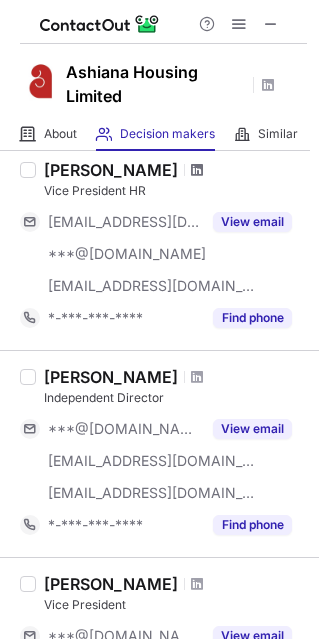 click at bounding box center [197, 170] 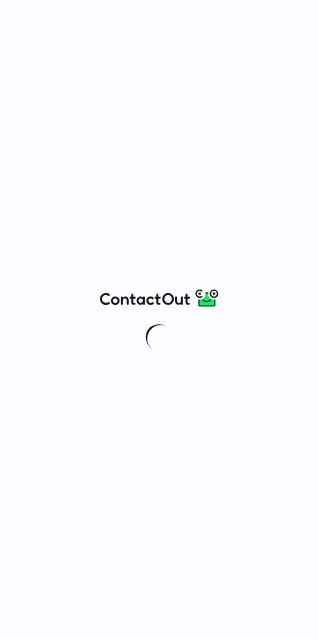 scroll, scrollTop: 0, scrollLeft: 0, axis: both 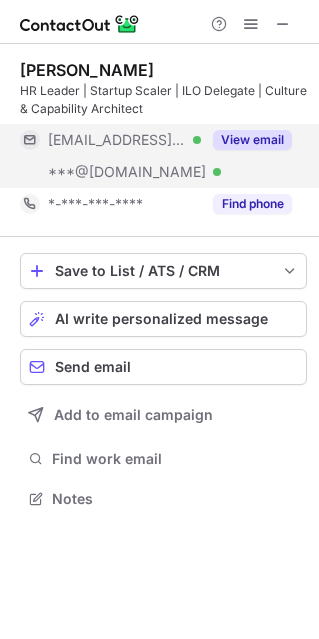 click on "View email" at bounding box center [252, 140] 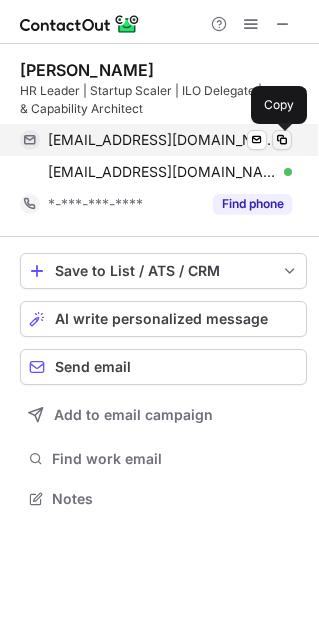 click at bounding box center (282, 140) 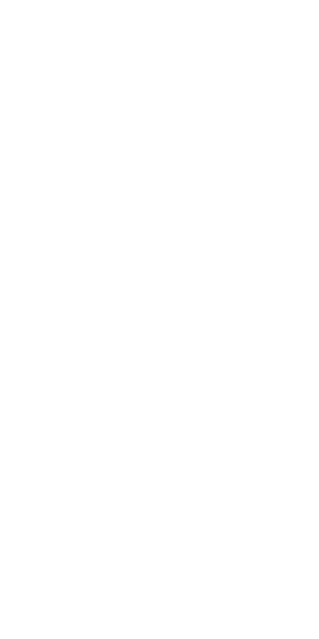 scroll, scrollTop: 0, scrollLeft: 0, axis: both 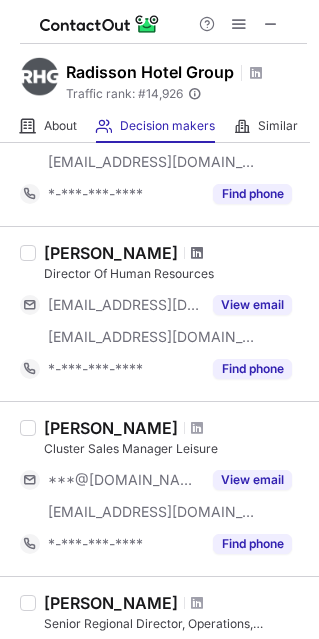 click at bounding box center (197, 253) 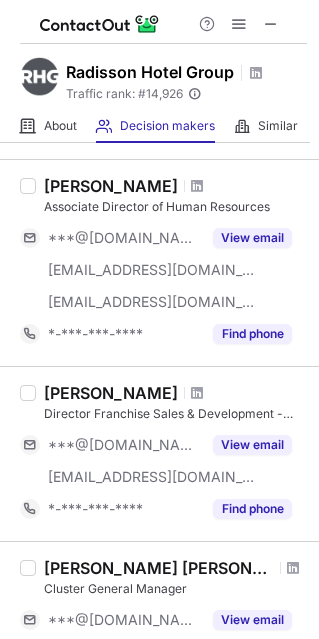 scroll, scrollTop: 947, scrollLeft: 0, axis: vertical 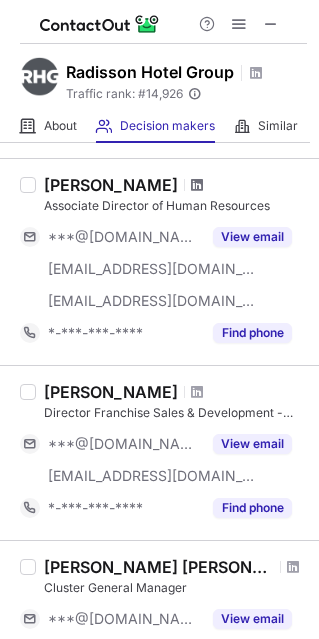 click at bounding box center [197, 185] 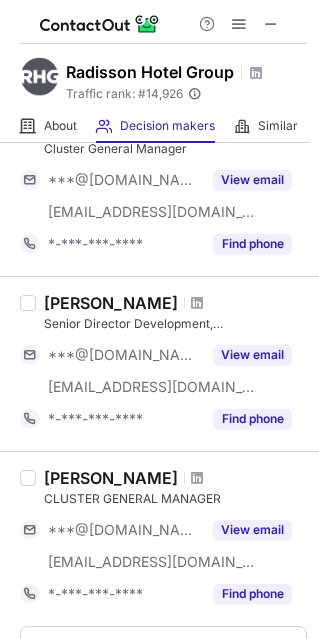 scroll, scrollTop: 1521, scrollLeft: 0, axis: vertical 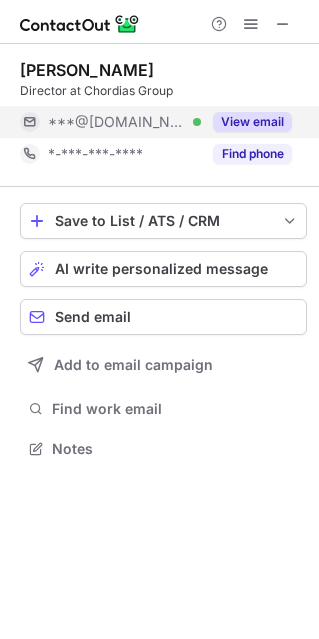click on "View email" at bounding box center (252, 122) 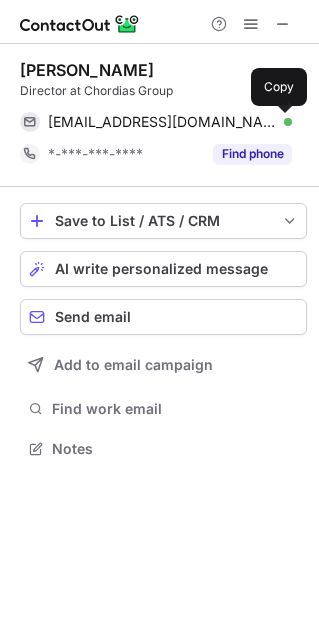 click at bounding box center [282, 122] 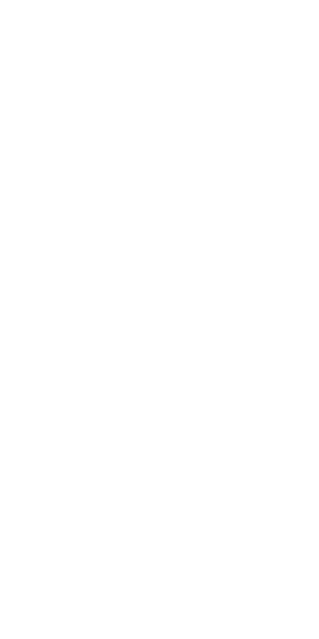scroll, scrollTop: 0, scrollLeft: 0, axis: both 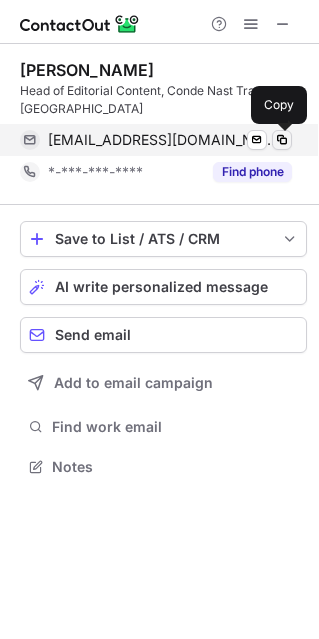 click at bounding box center [282, 140] 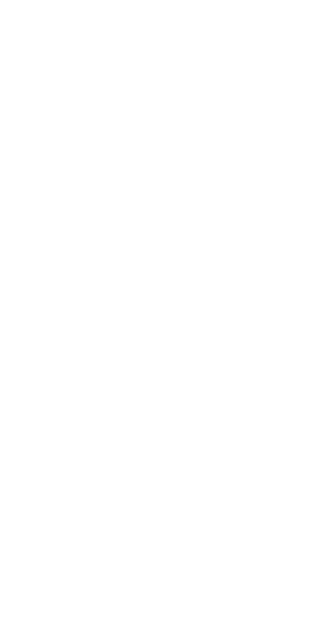scroll, scrollTop: 0, scrollLeft: 0, axis: both 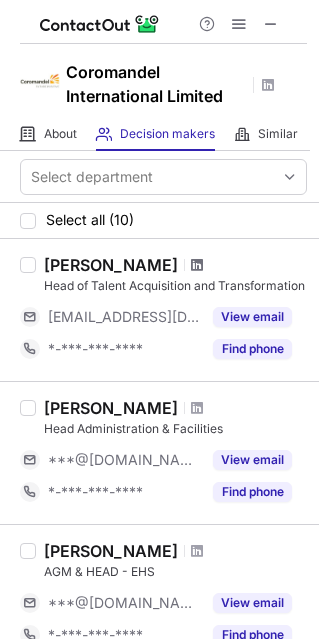 click at bounding box center [197, 265] 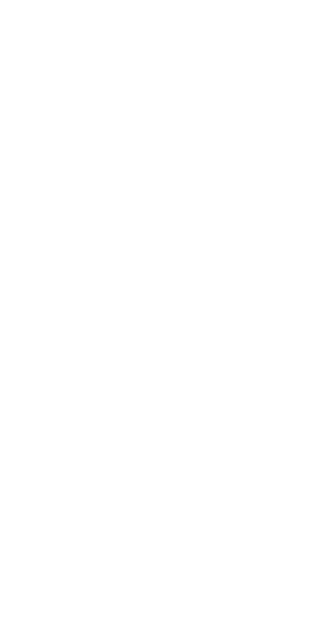 scroll, scrollTop: 0, scrollLeft: 0, axis: both 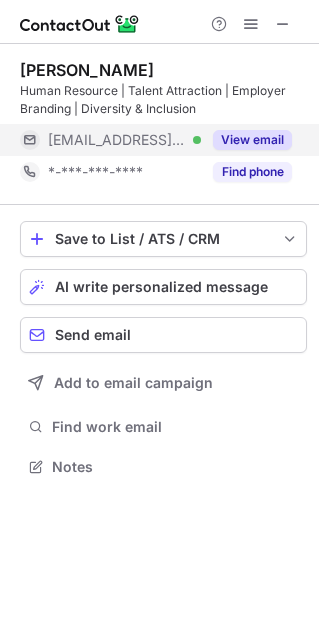 click on "View email" at bounding box center [252, 140] 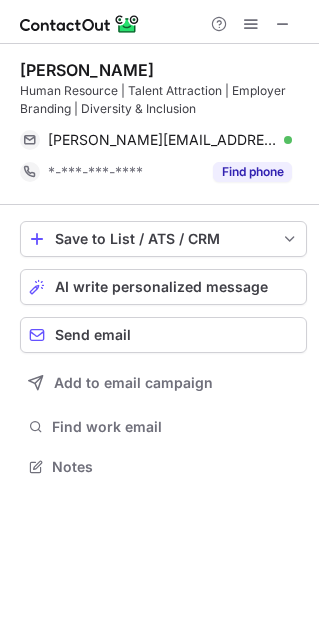 scroll, scrollTop: 452, scrollLeft: 319, axis: both 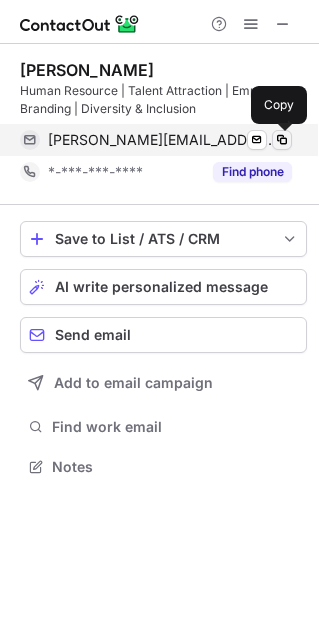 click at bounding box center (282, 140) 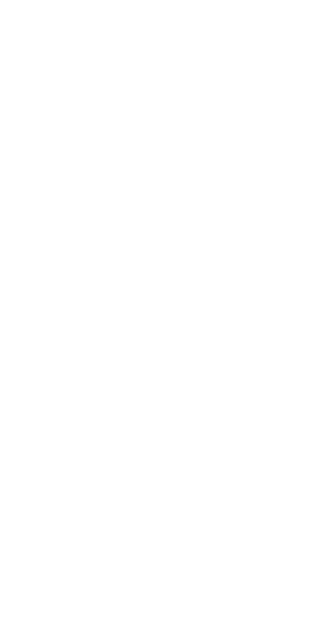 scroll, scrollTop: 0, scrollLeft: 0, axis: both 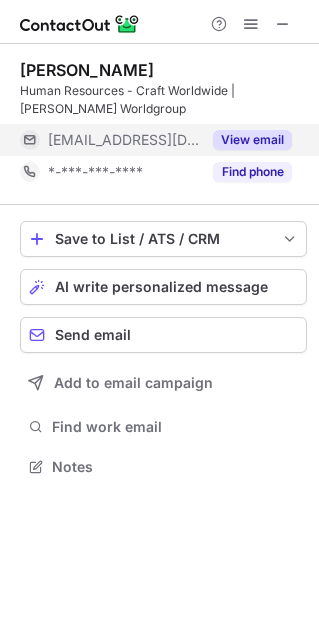click on "View email" at bounding box center [252, 140] 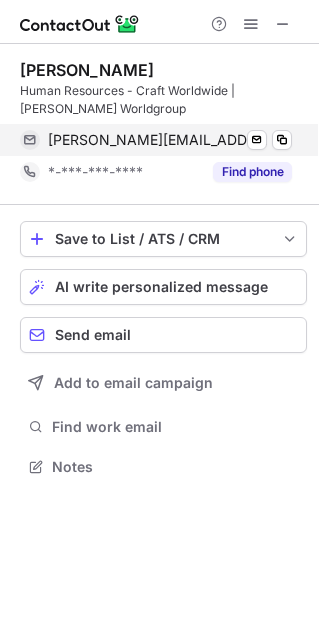 click on "[PERSON_NAME][EMAIL_ADDRESS][DOMAIN_NAME] Send email Copy" at bounding box center (156, 140) 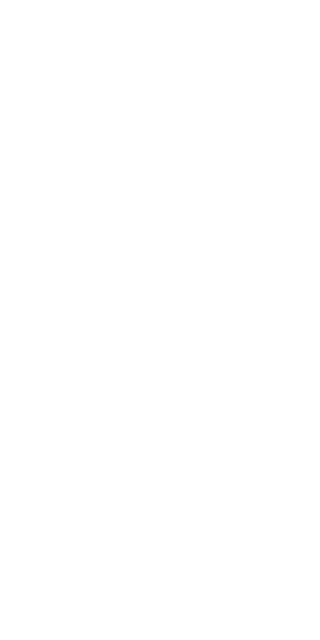 scroll, scrollTop: 0, scrollLeft: 0, axis: both 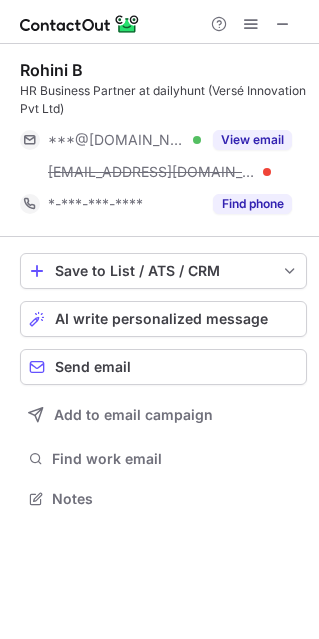 click on "HR Business Partner at dailyhunt (Versé Innovation Pvt Ltd)" at bounding box center (163, 100) 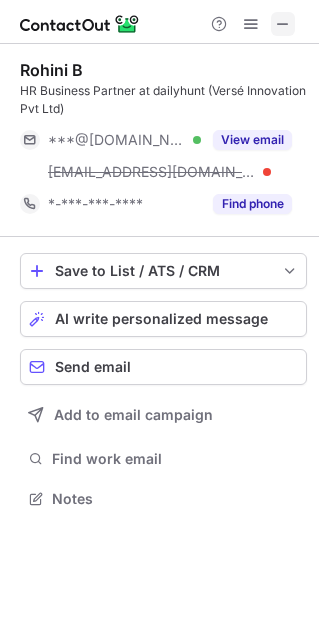 click at bounding box center (283, 24) 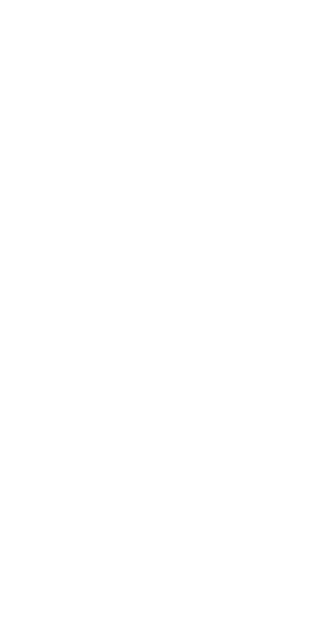 scroll, scrollTop: 0, scrollLeft: 0, axis: both 